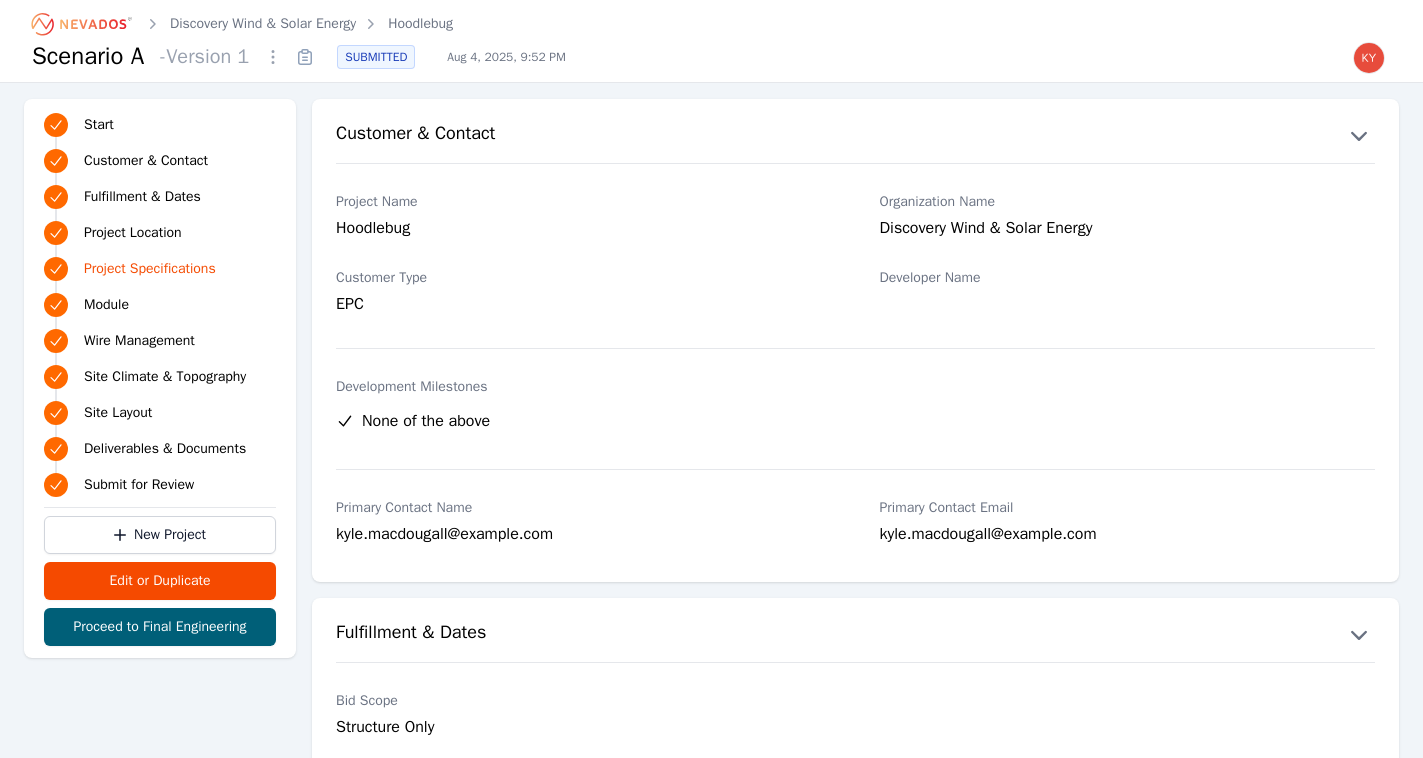 scroll, scrollTop: 1379, scrollLeft: 0, axis: vertical 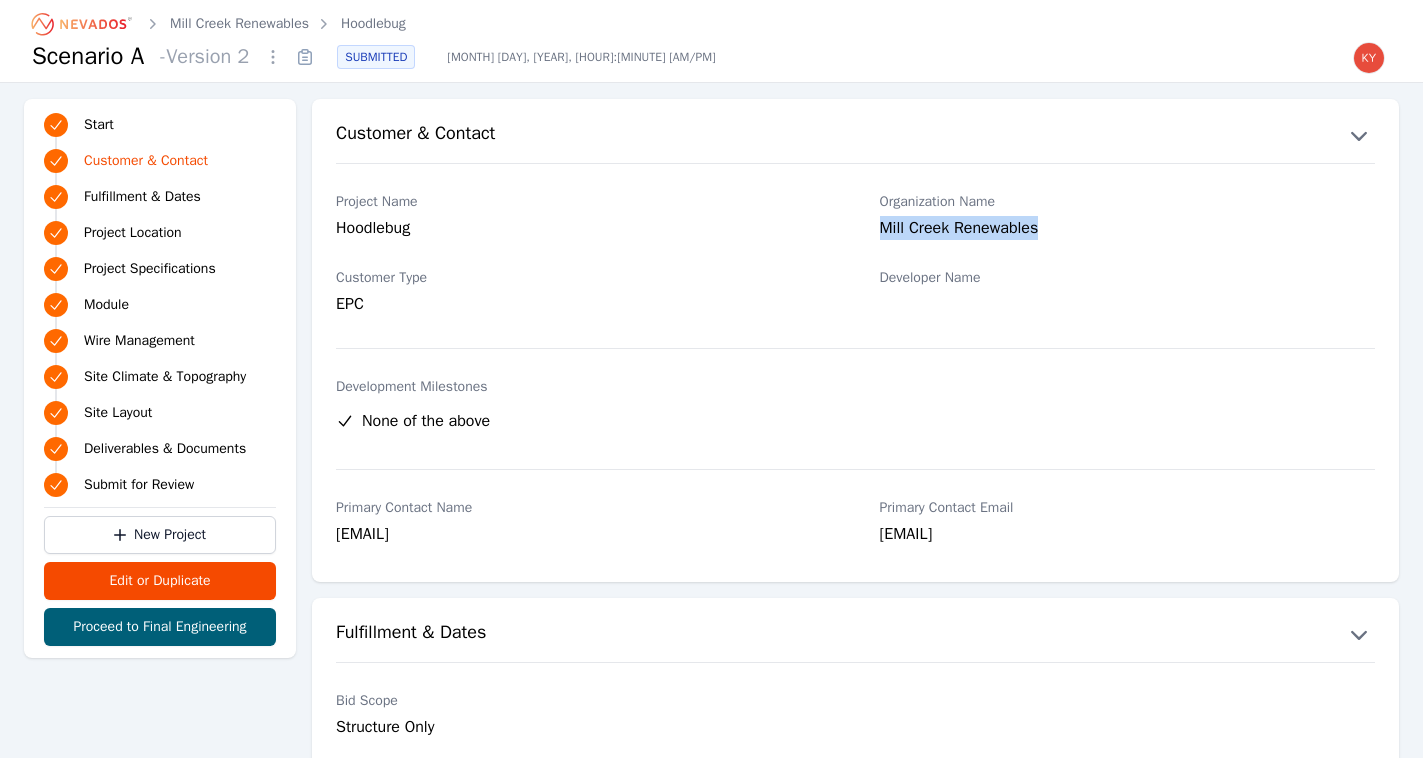 click 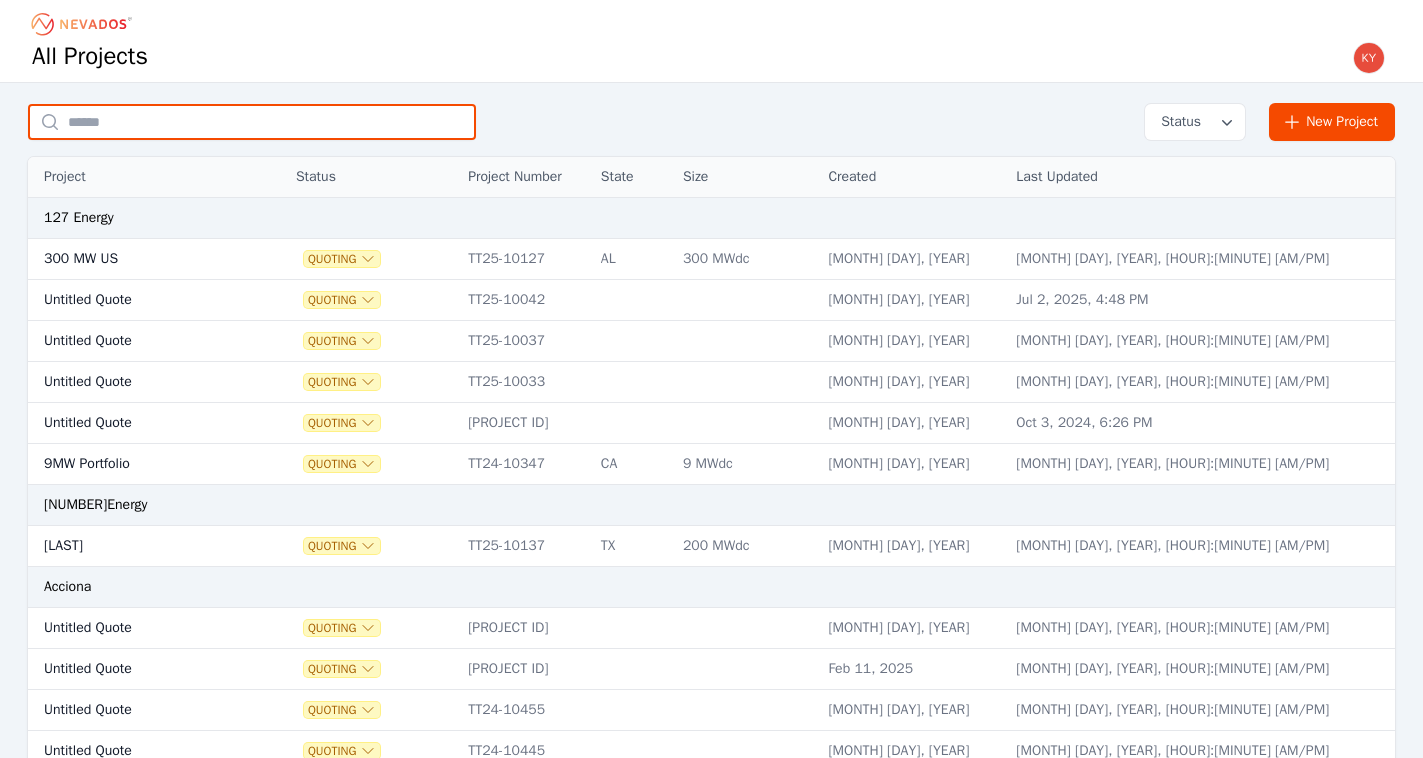 click at bounding box center [252, 122] 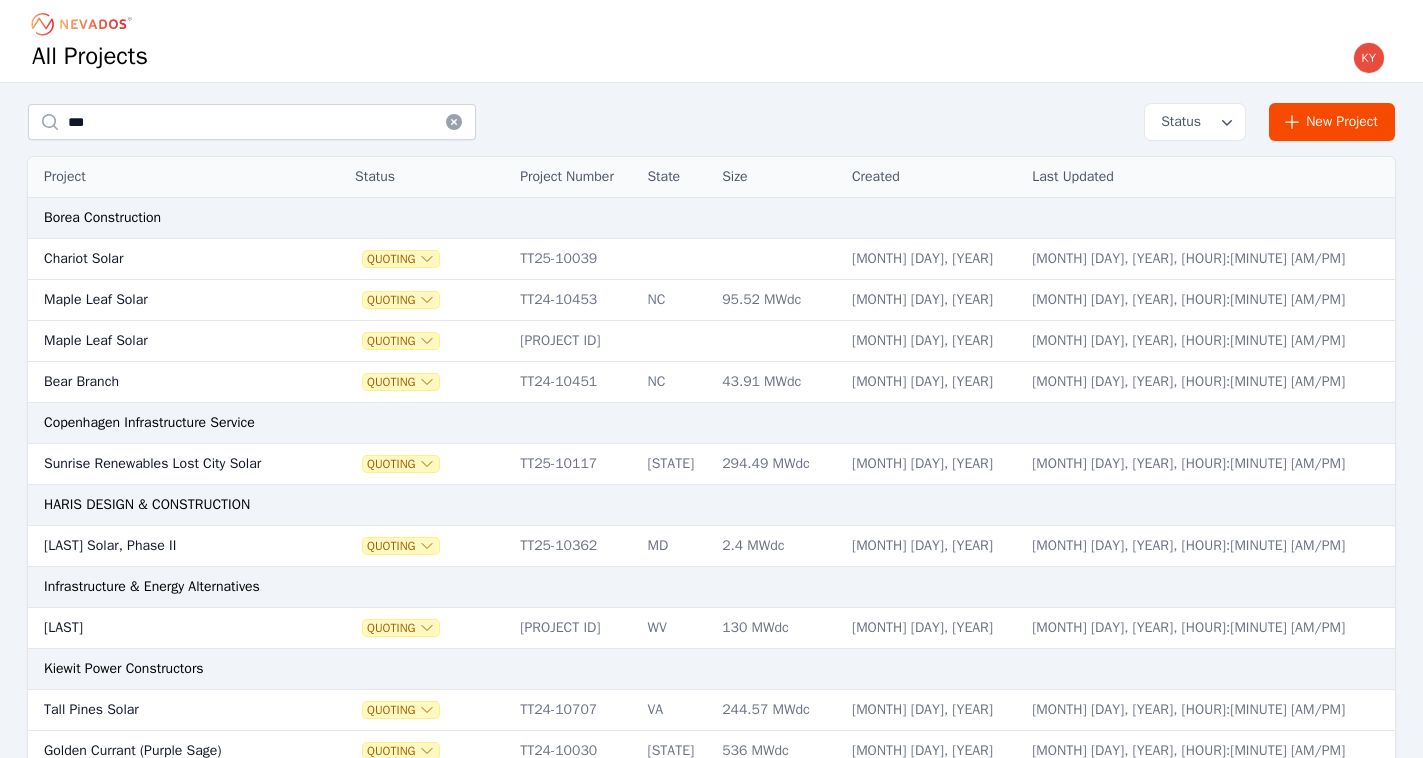 click on "Project" at bounding box center [164, 177] 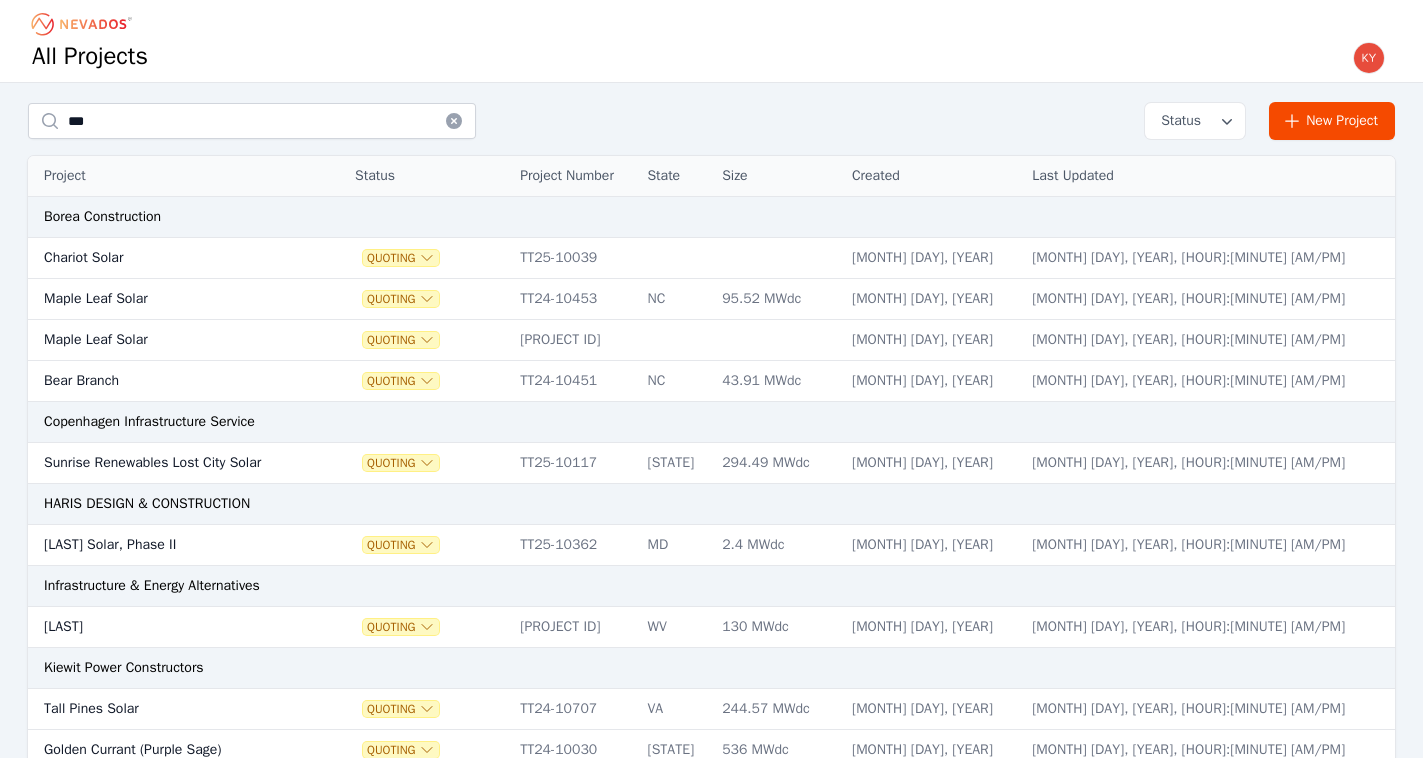 scroll, scrollTop: 0, scrollLeft: 0, axis: both 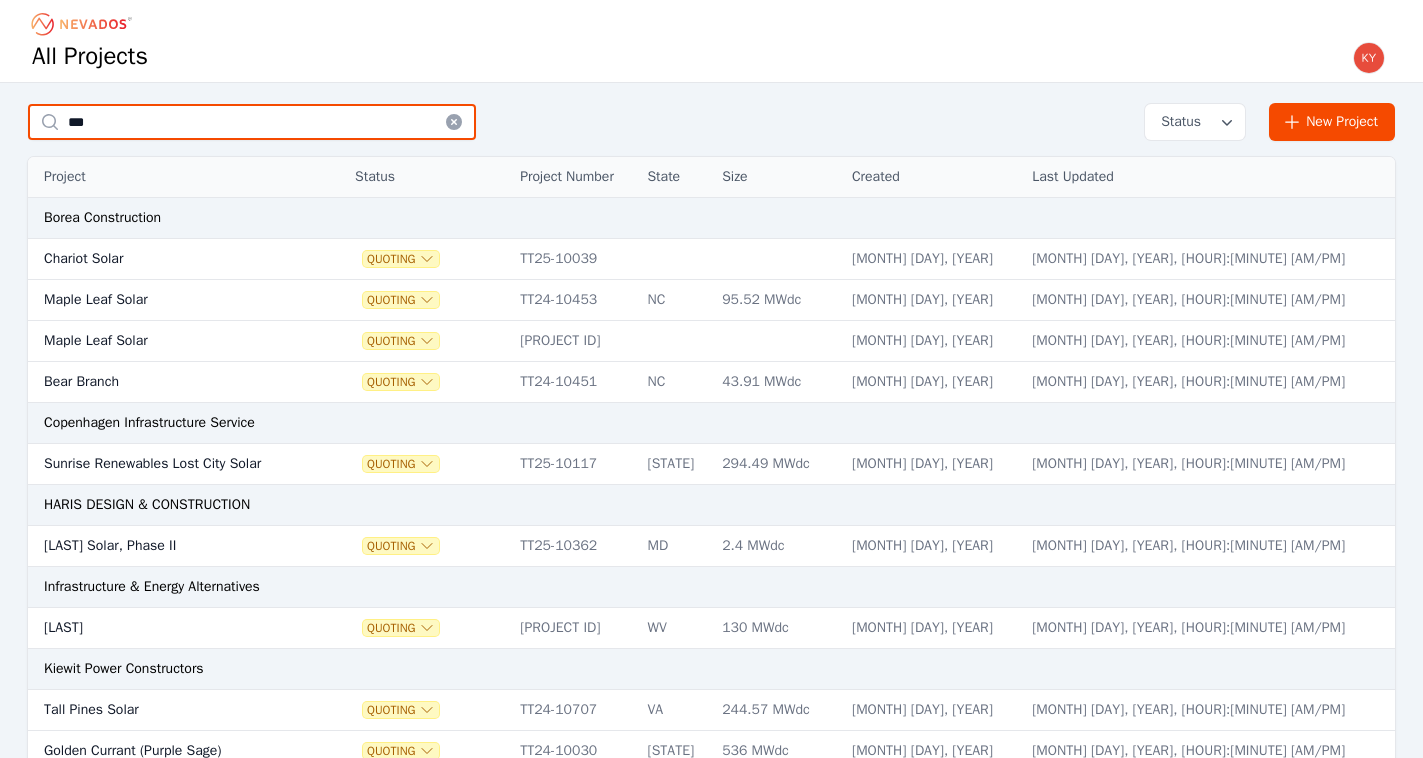 click on "***" at bounding box center [252, 122] 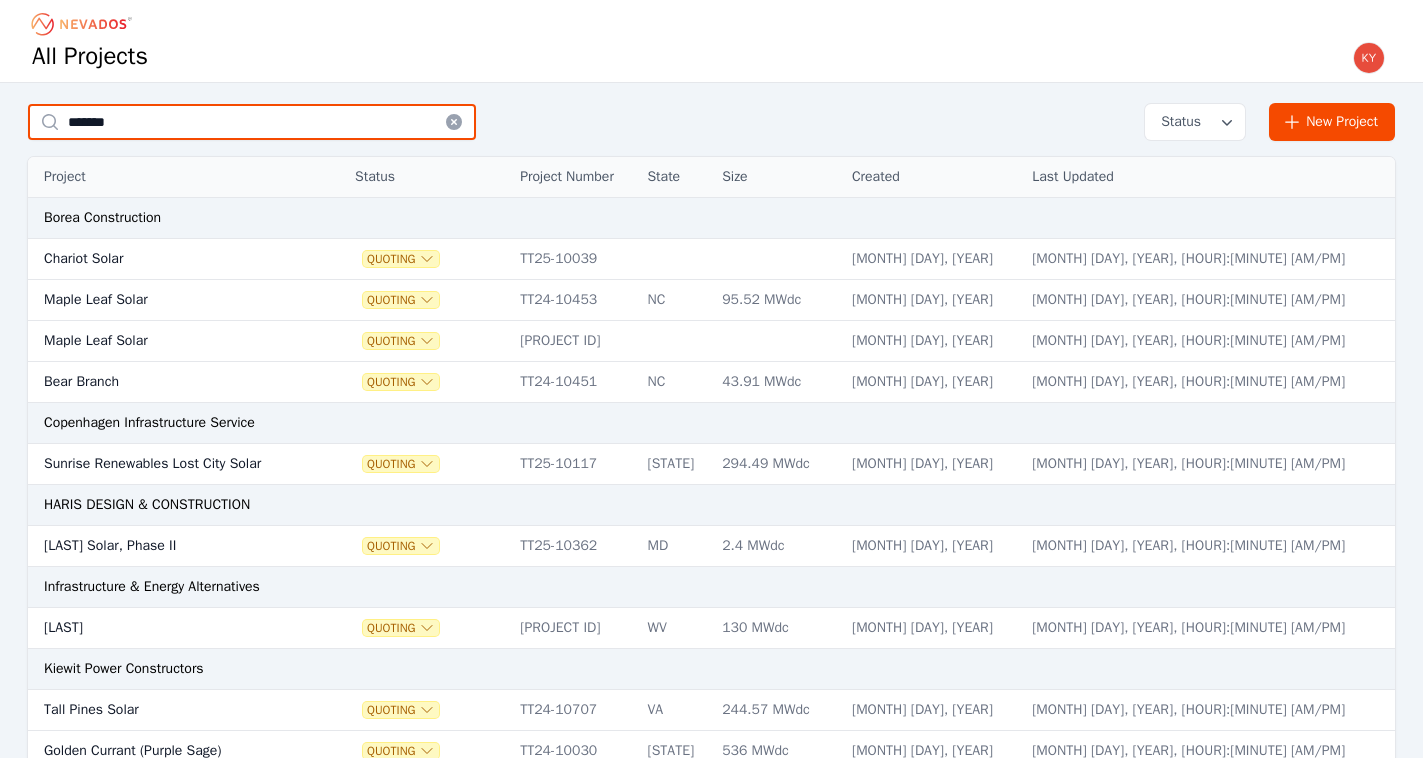 type on "*******" 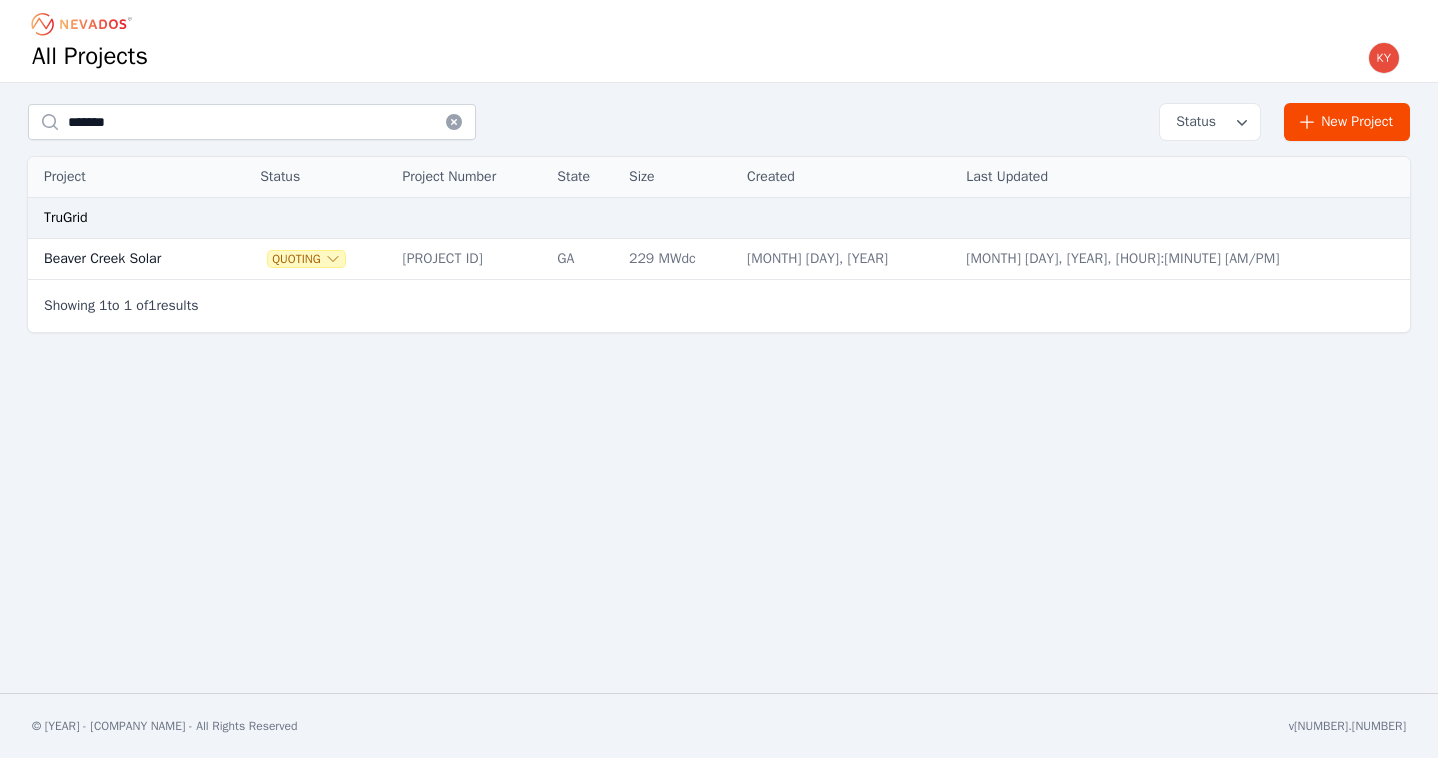 click on "Beaver Creek Solar" at bounding box center (125, 259) 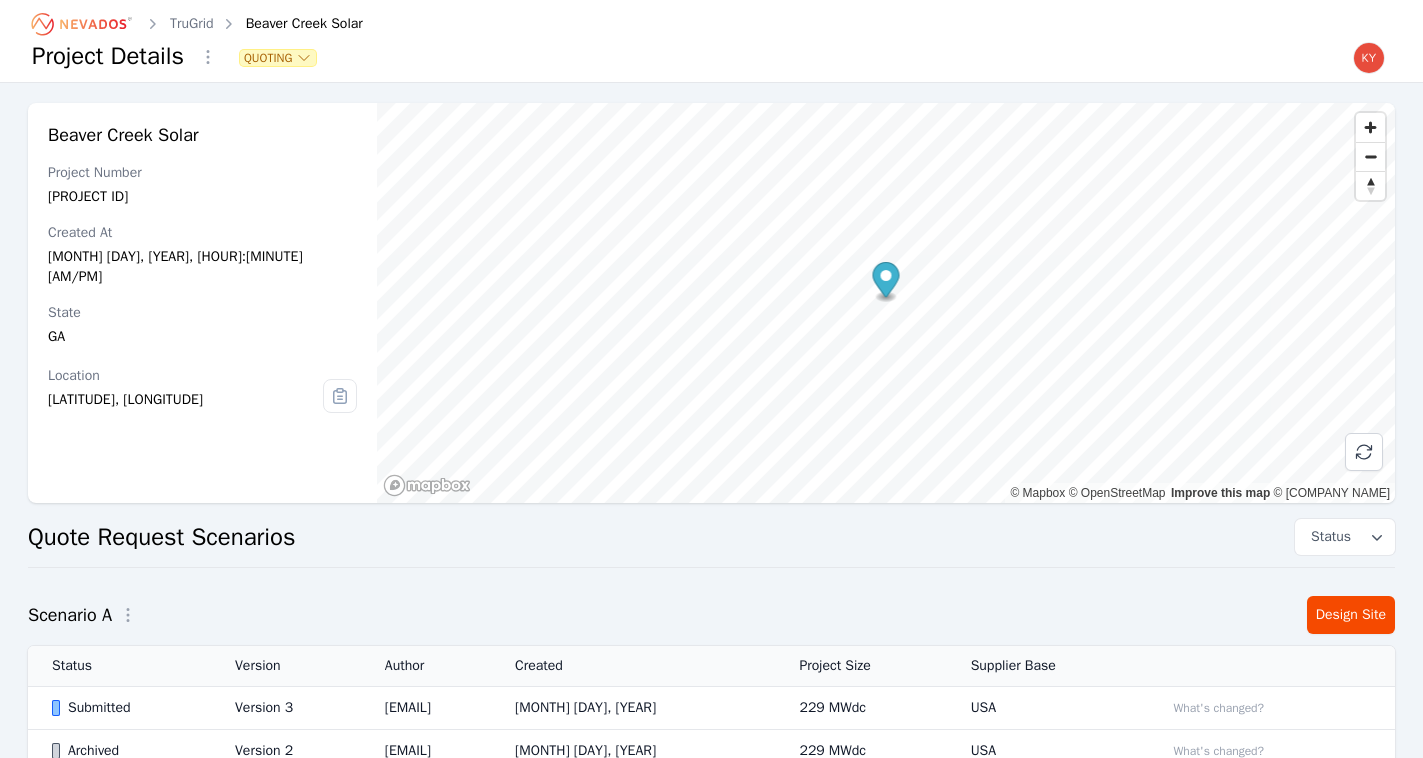 scroll, scrollTop: 172, scrollLeft: 0, axis: vertical 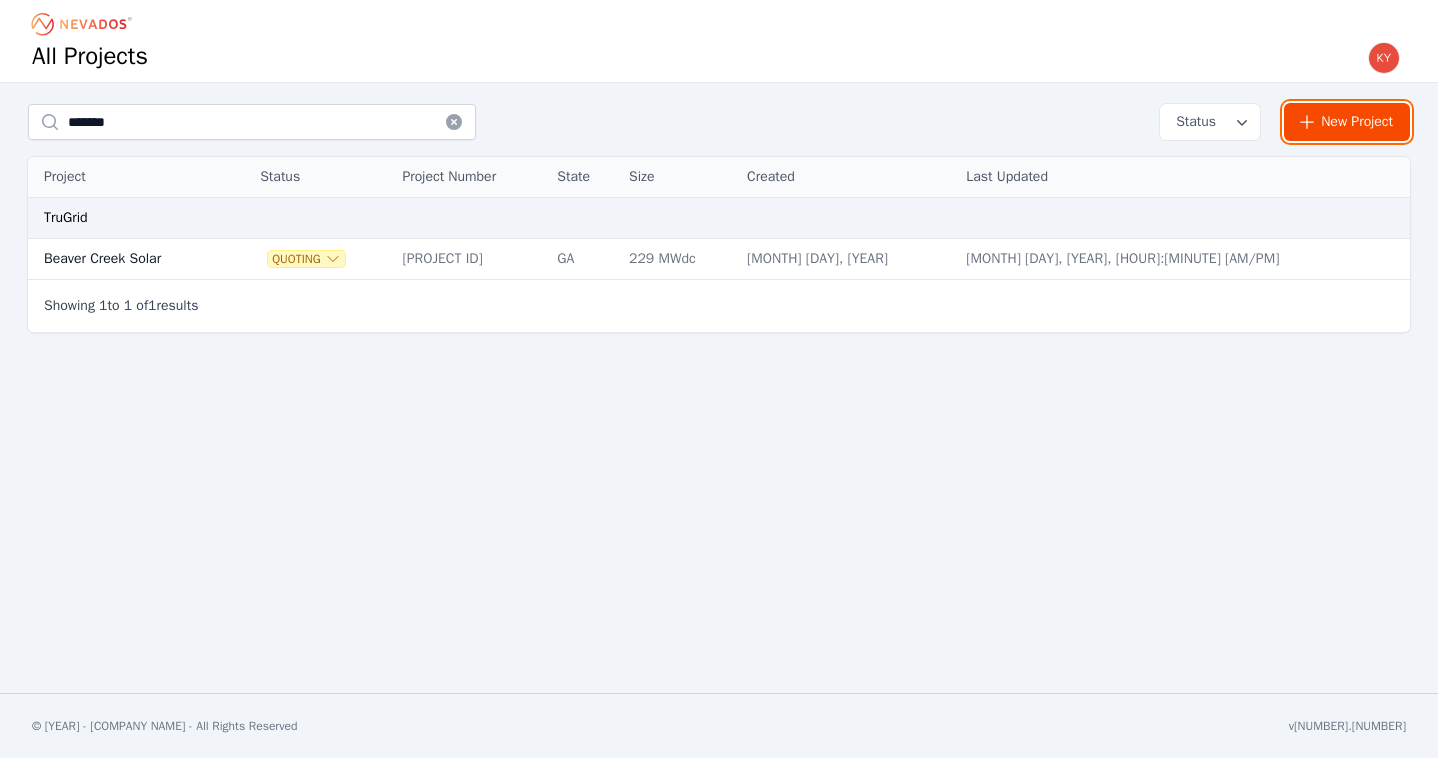 click on "New Project" at bounding box center [1347, 122] 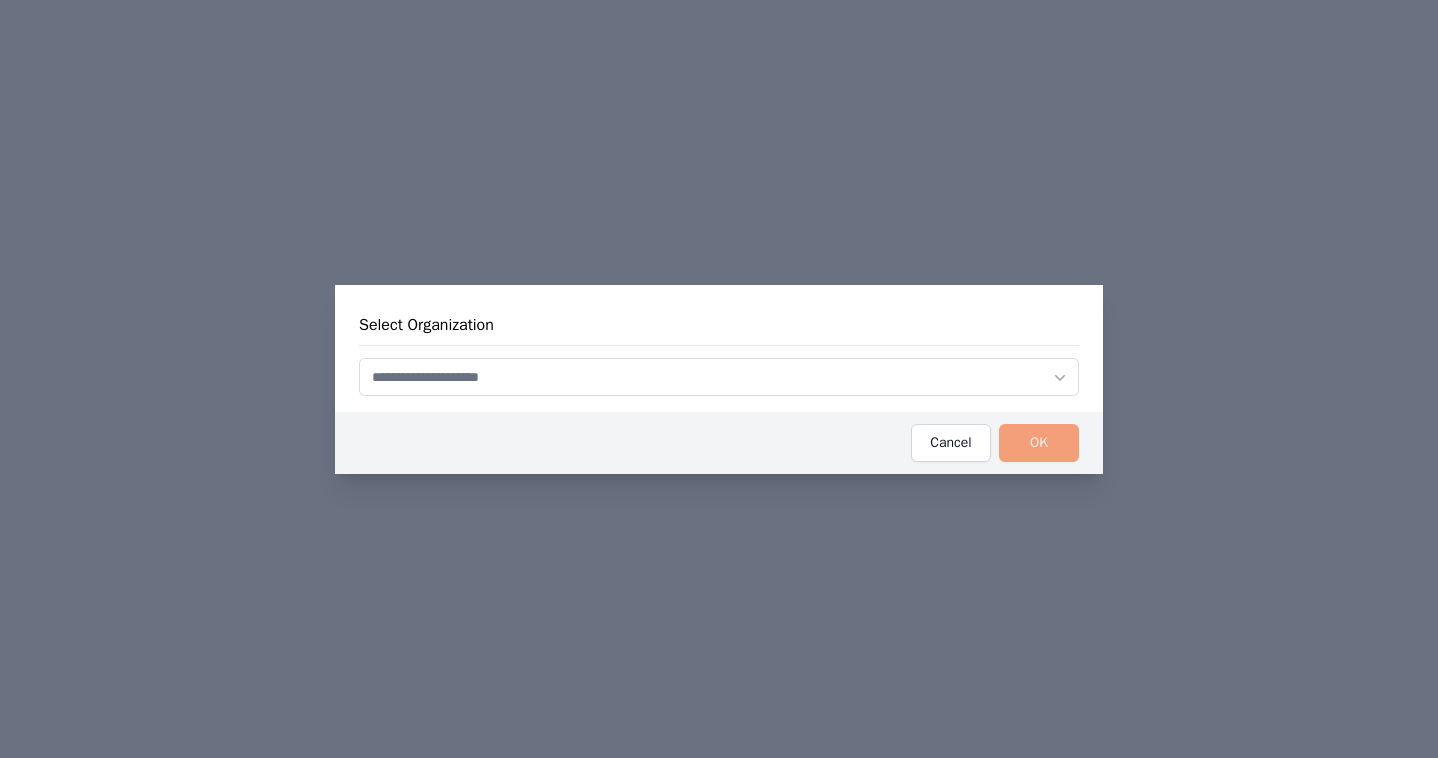 click at bounding box center [719, 377] 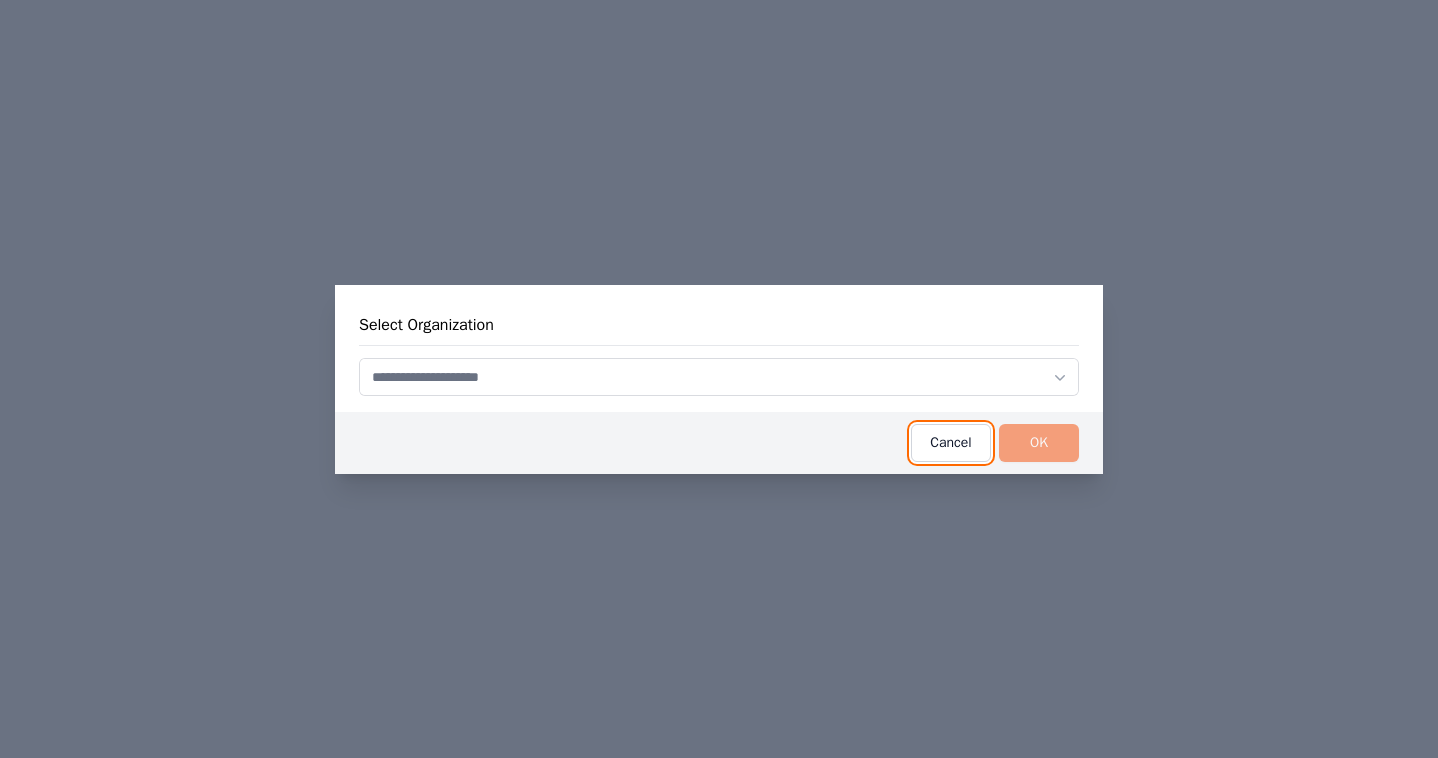 click on "Cancel" at bounding box center (951, 443) 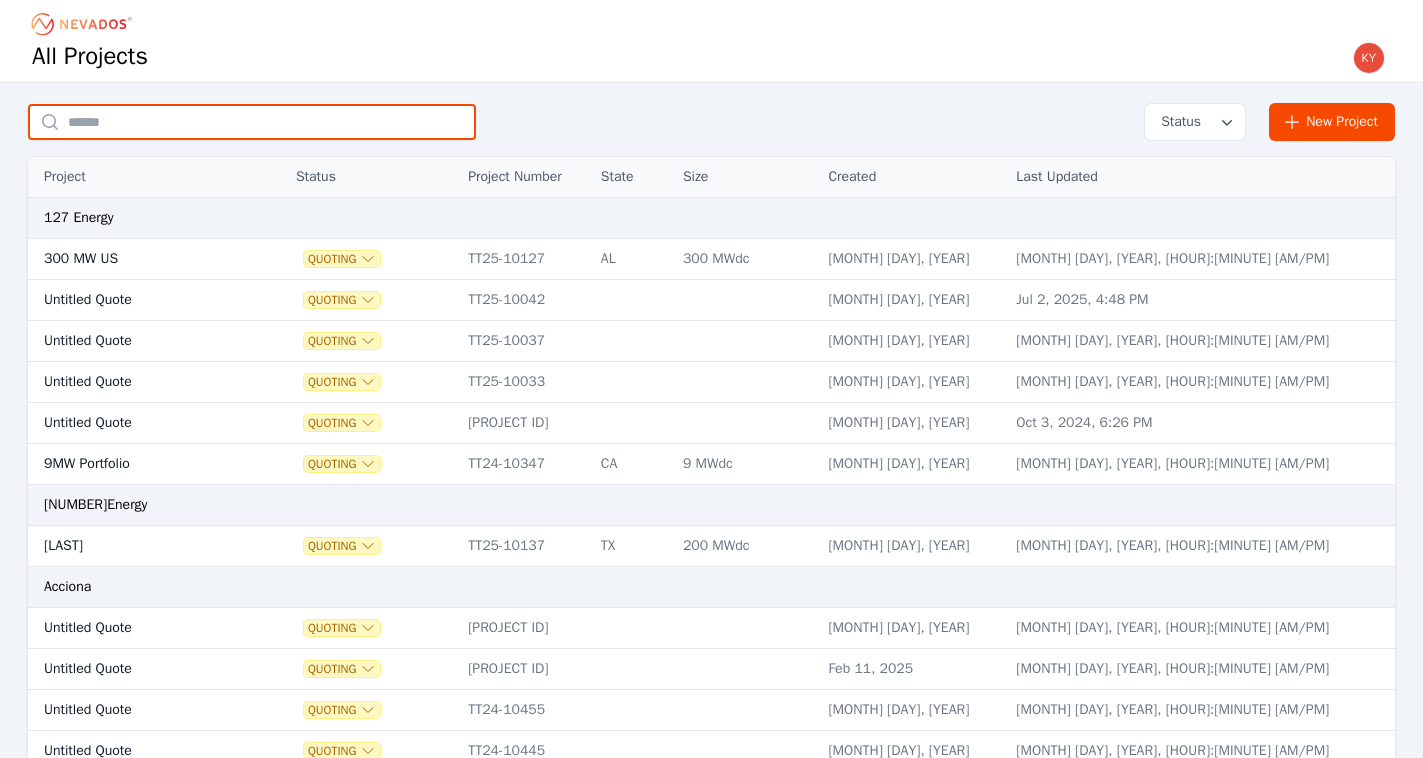 click at bounding box center [252, 122] 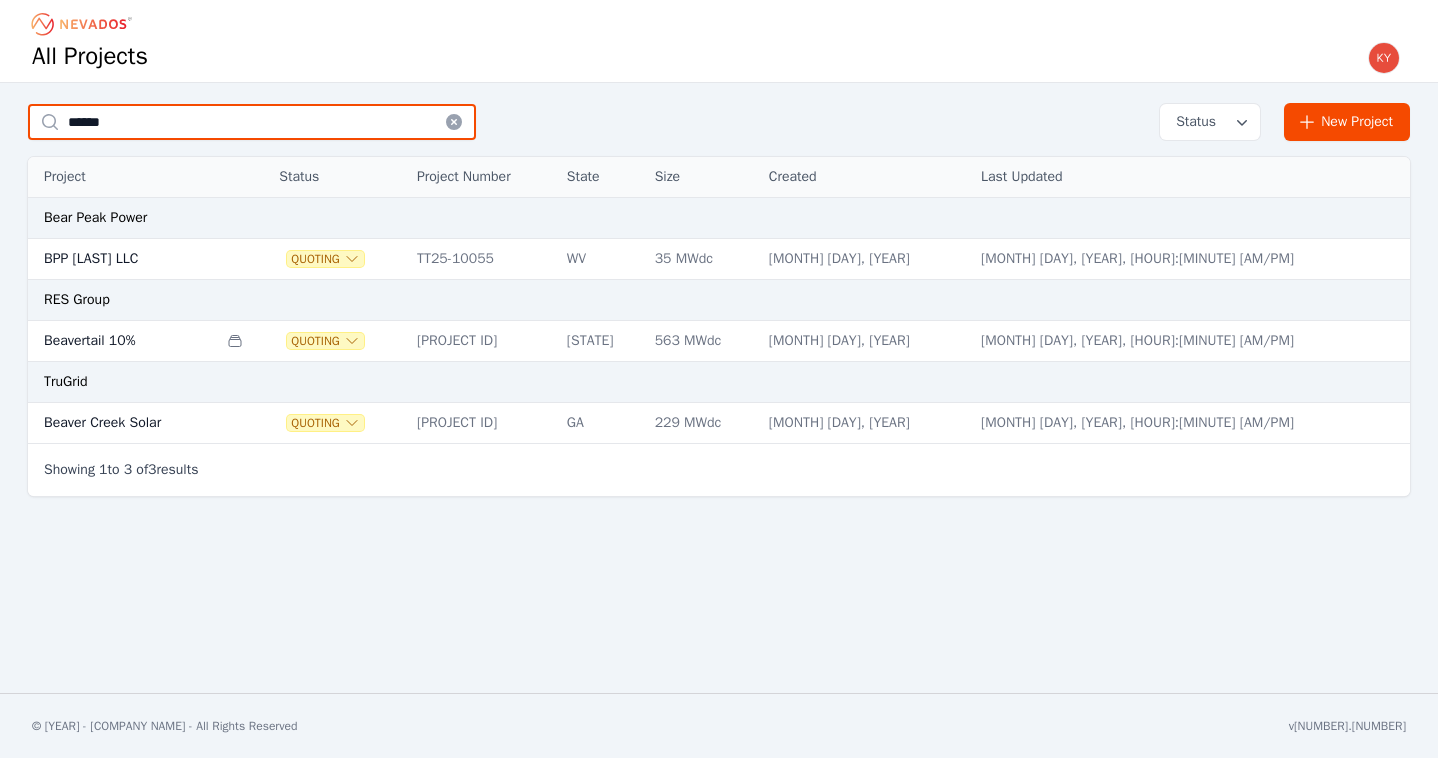 type on "******" 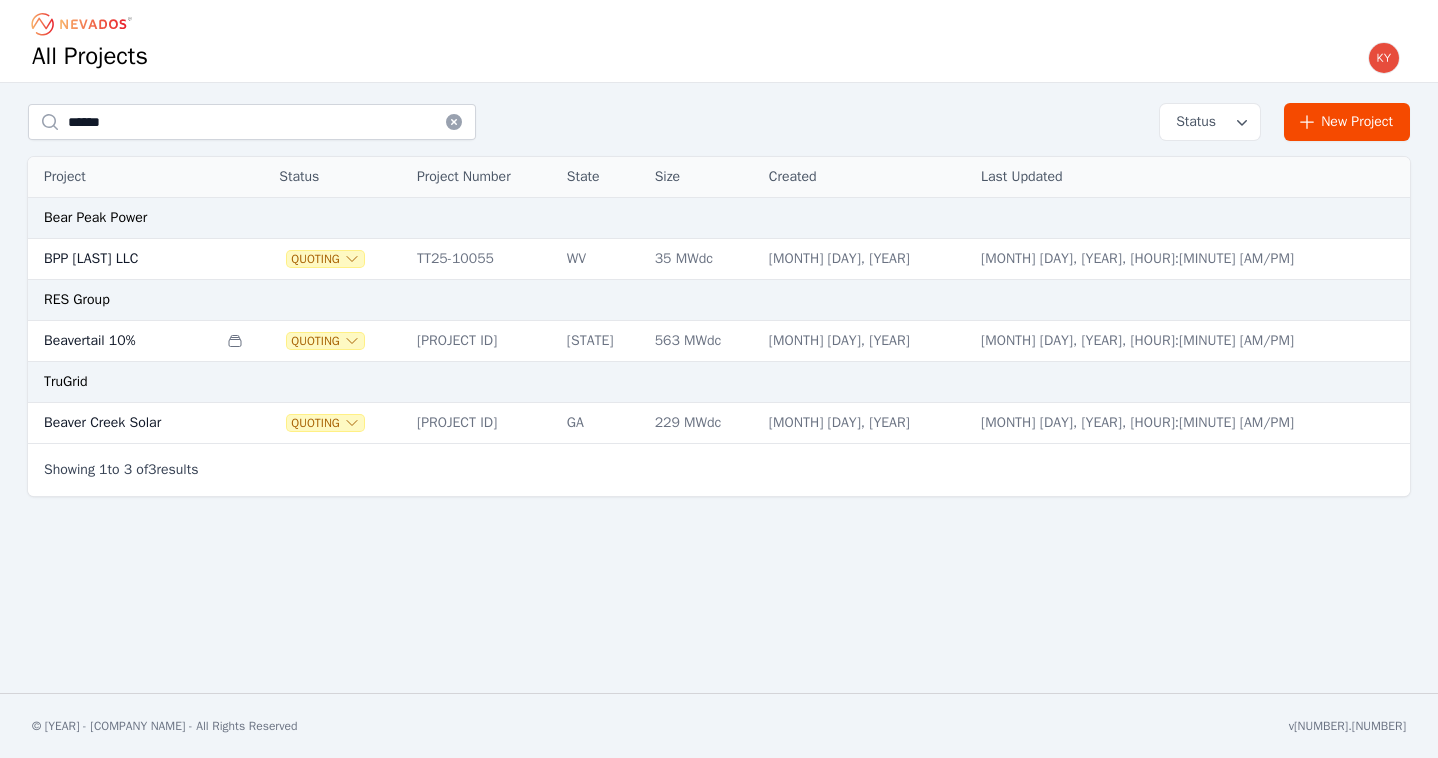 click on "Beaver Creek Solar" at bounding box center (122, 423) 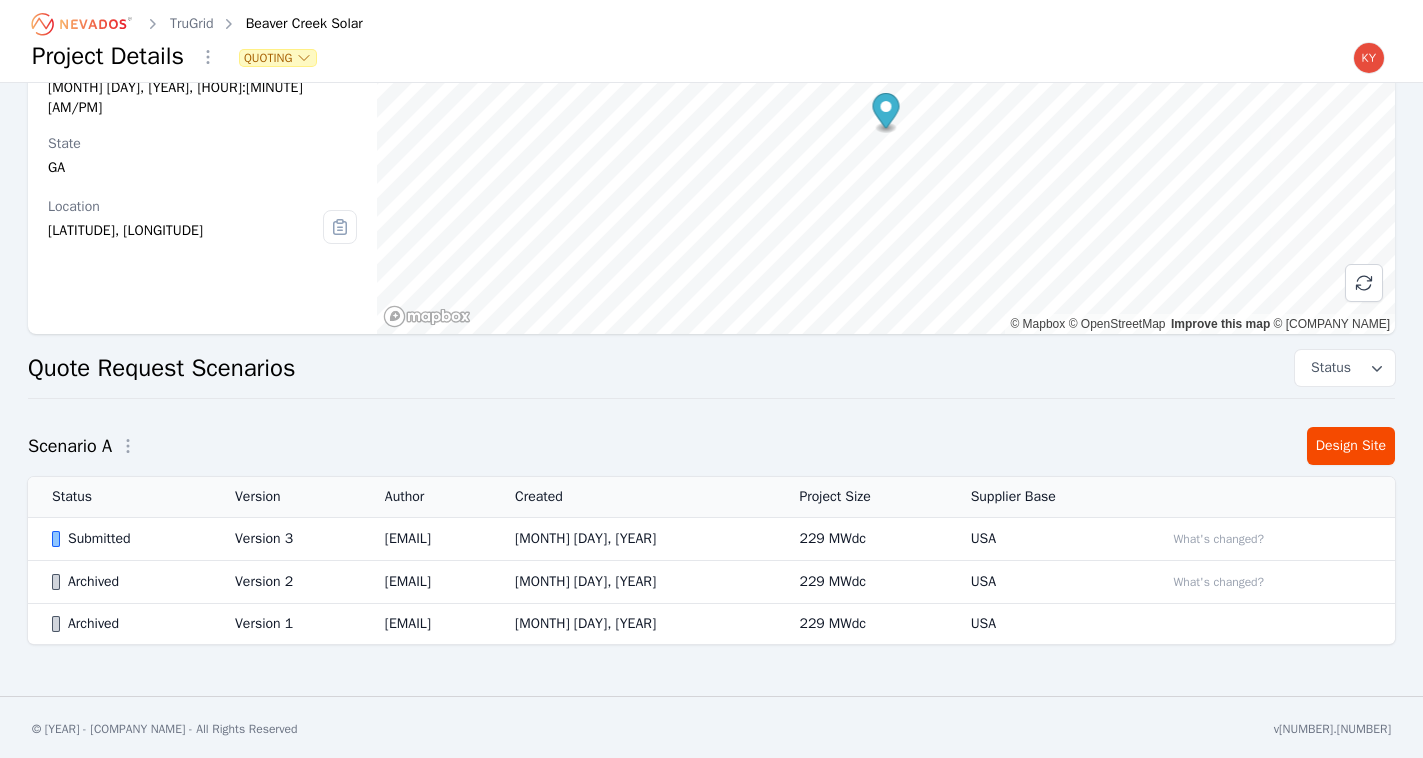 scroll, scrollTop: 172, scrollLeft: 0, axis: vertical 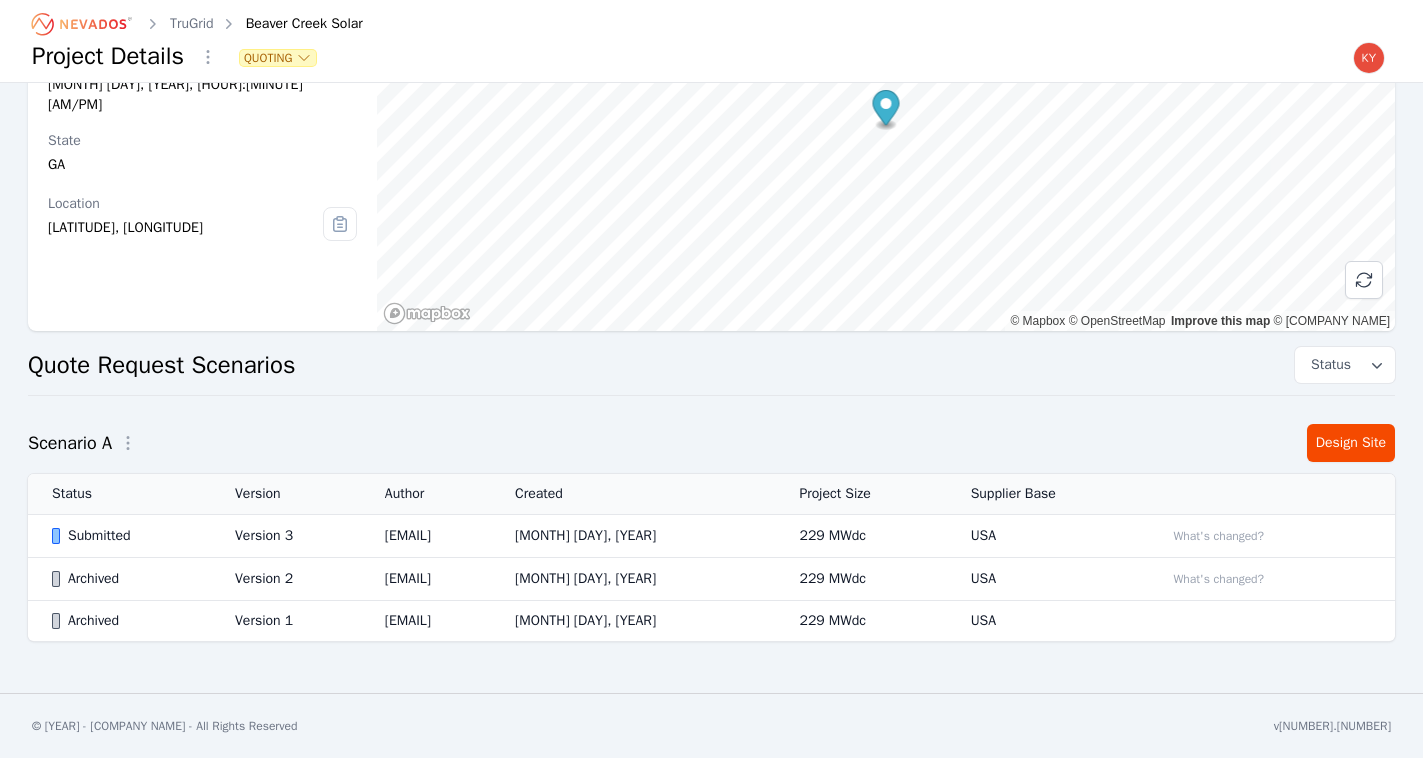 click on "[EMAIL]" at bounding box center (426, 536) 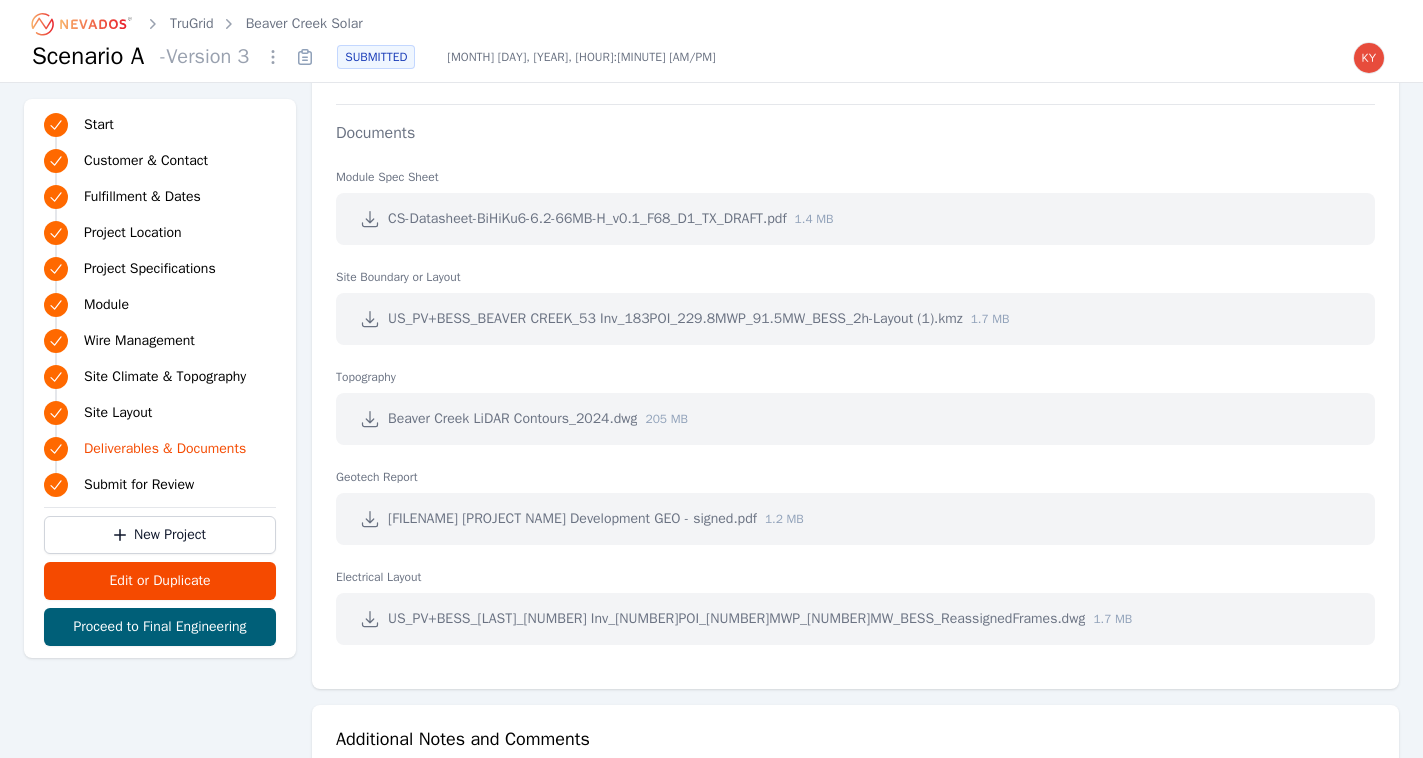 scroll, scrollTop: 4199, scrollLeft: 0, axis: vertical 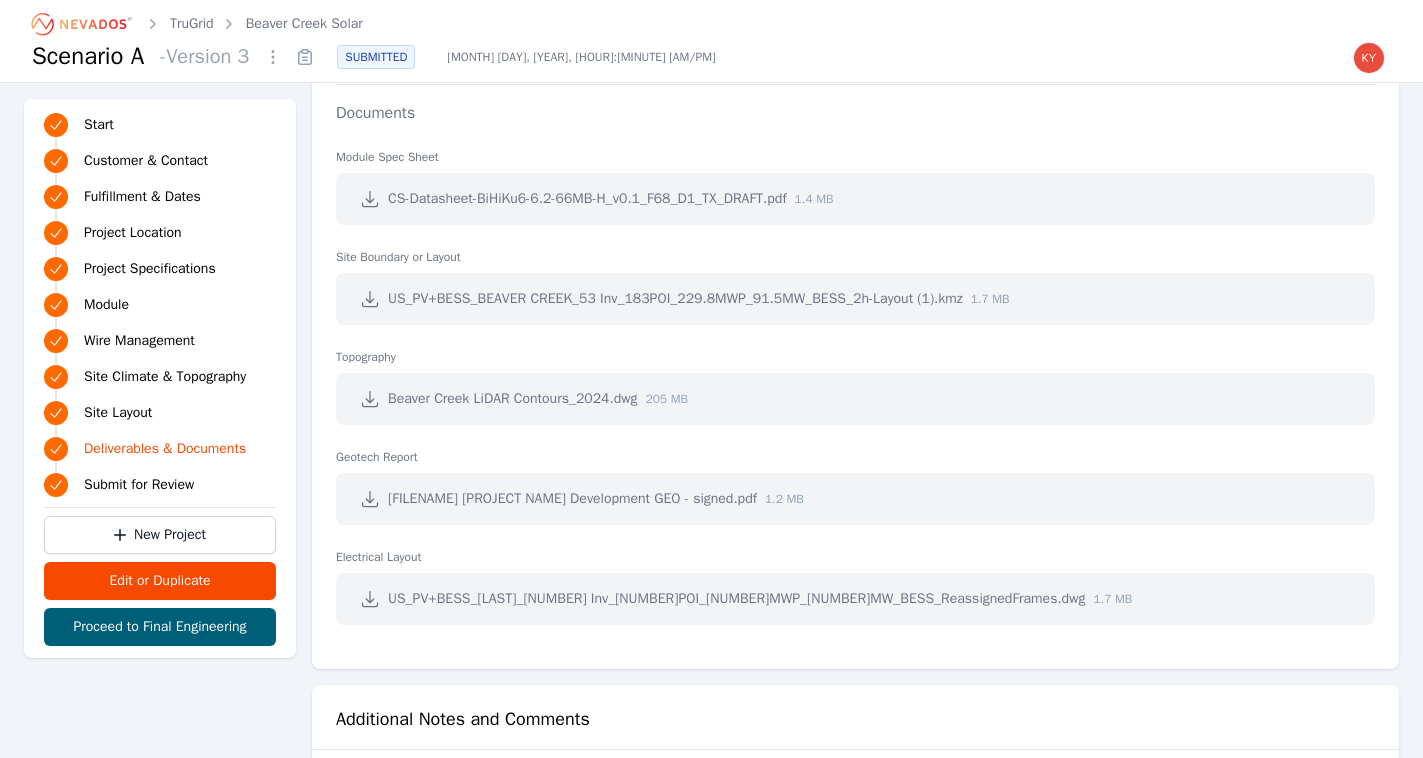 click on "TruGrid Beaver Creek Solar Scenario A - Version 3 SUBMITTED [MONTH] [DAY], [YEAR], [HOUR]:[MINUTE] [AM/PM]" at bounding box center (711, 41) 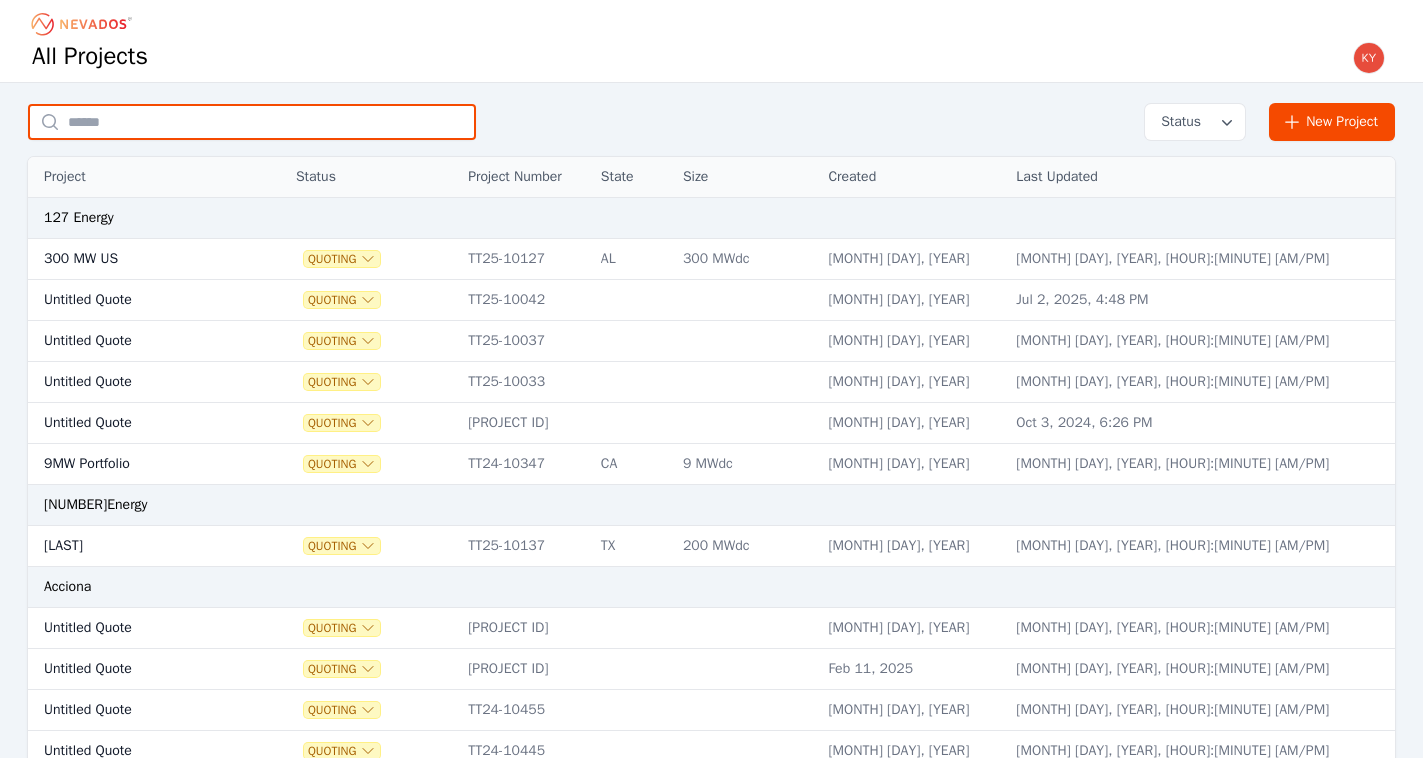 click at bounding box center (252, 122) 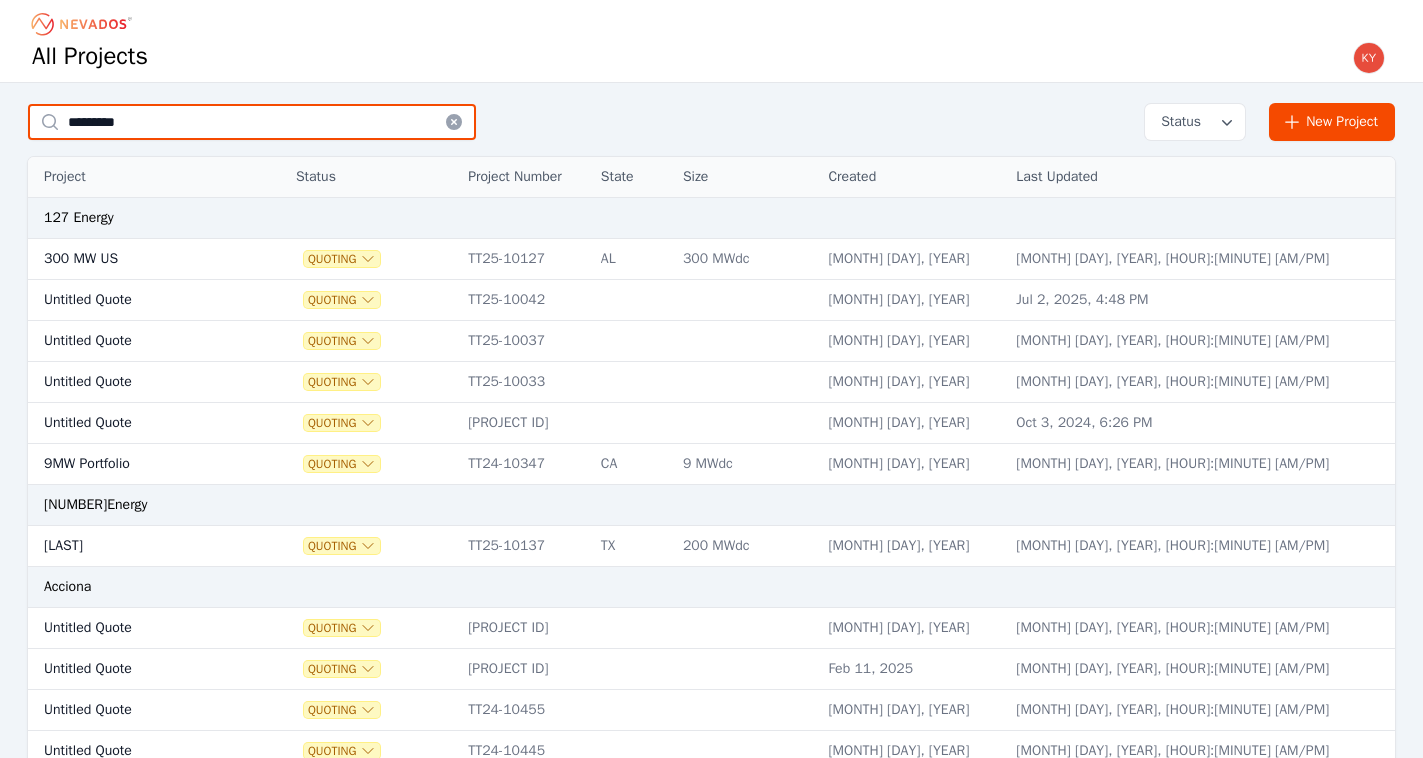 type on "*********" 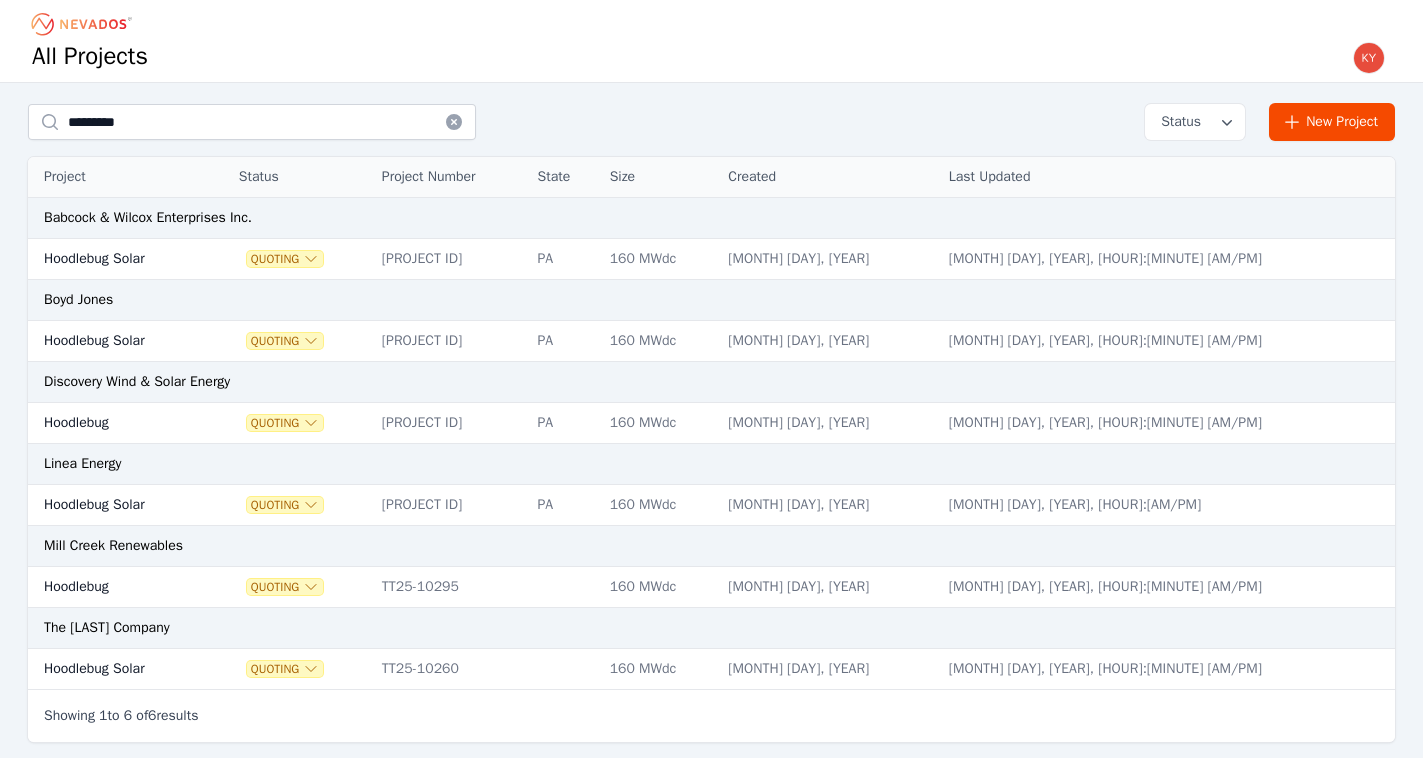 click on "Hoodlebug" at bounding box center (114, 587) 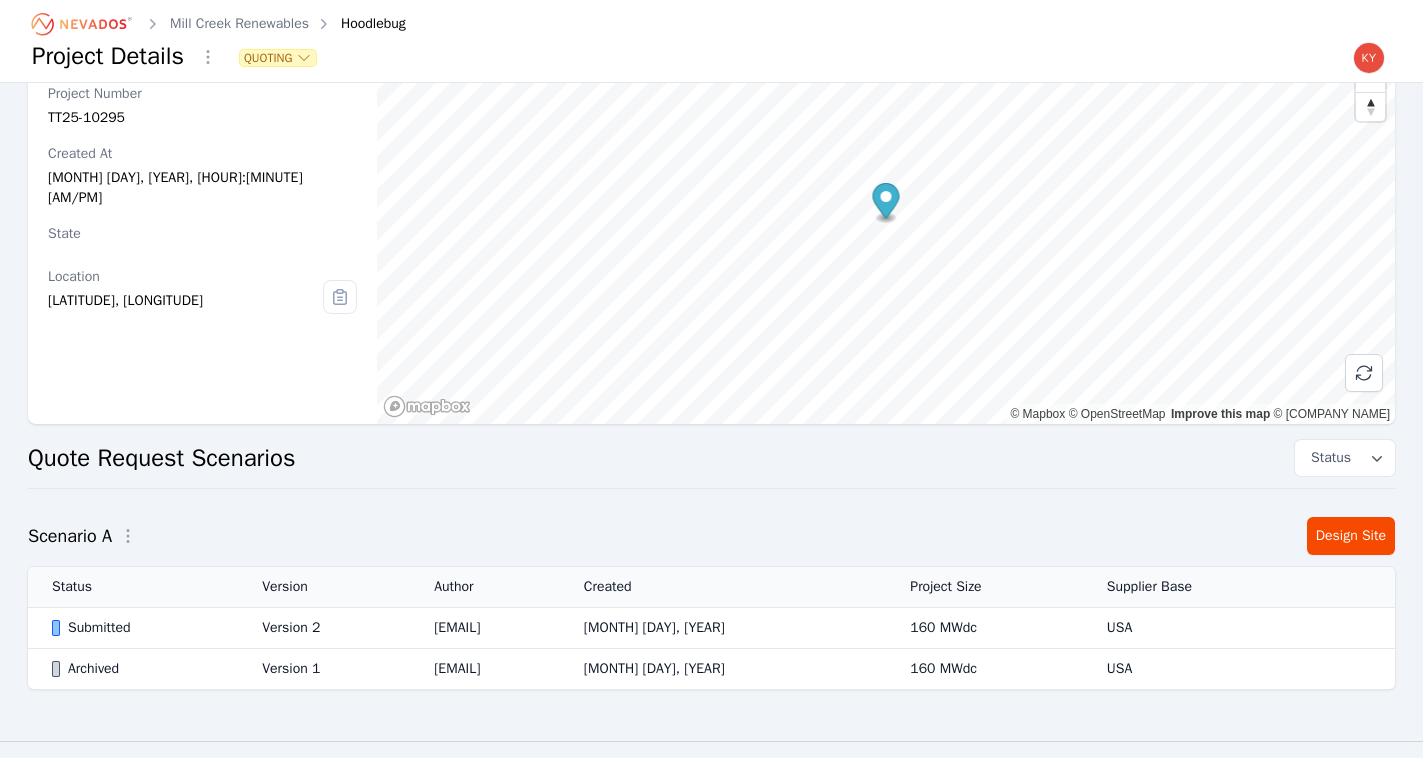 scroll, scrollTop: 127, scrollLeft: 0, axis: vertical 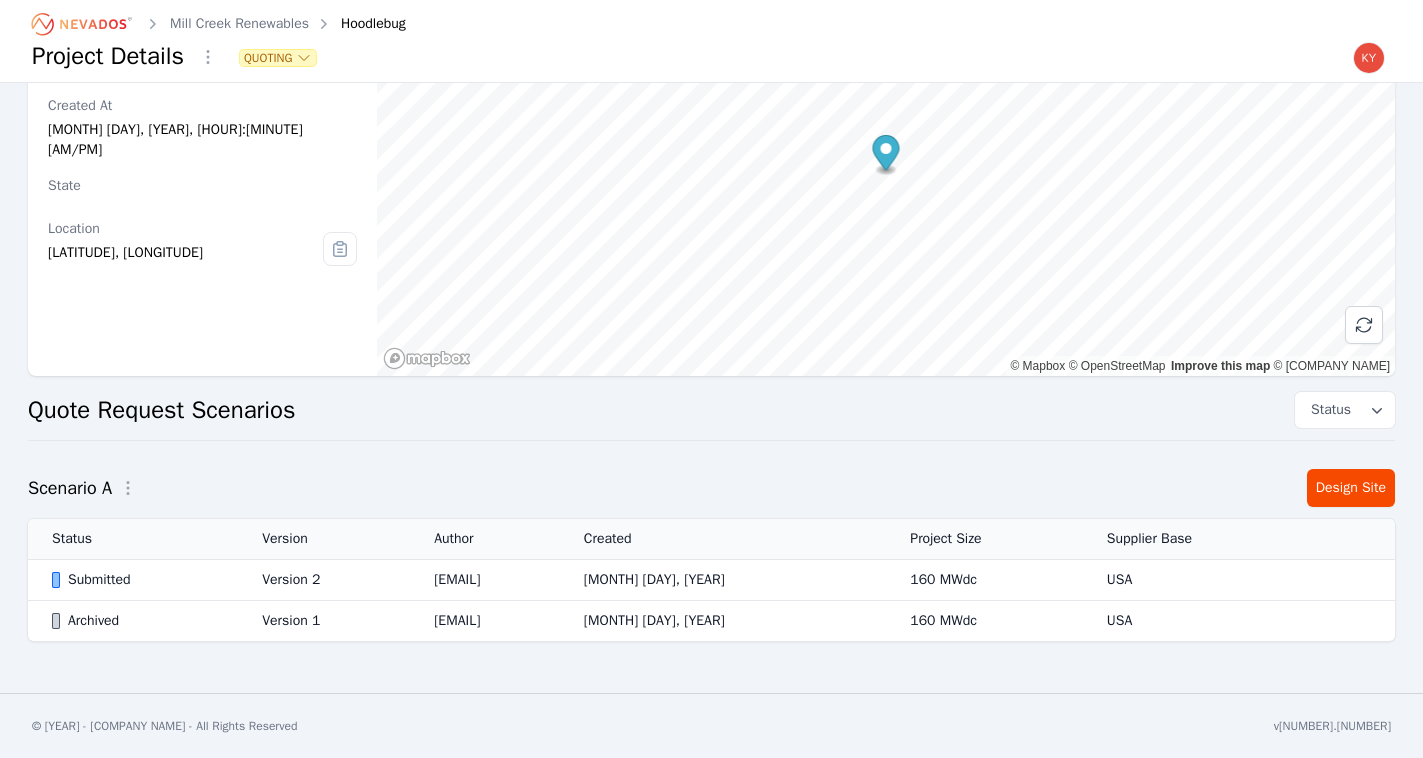 click on "Version 2" at bounding box center (324, 580) 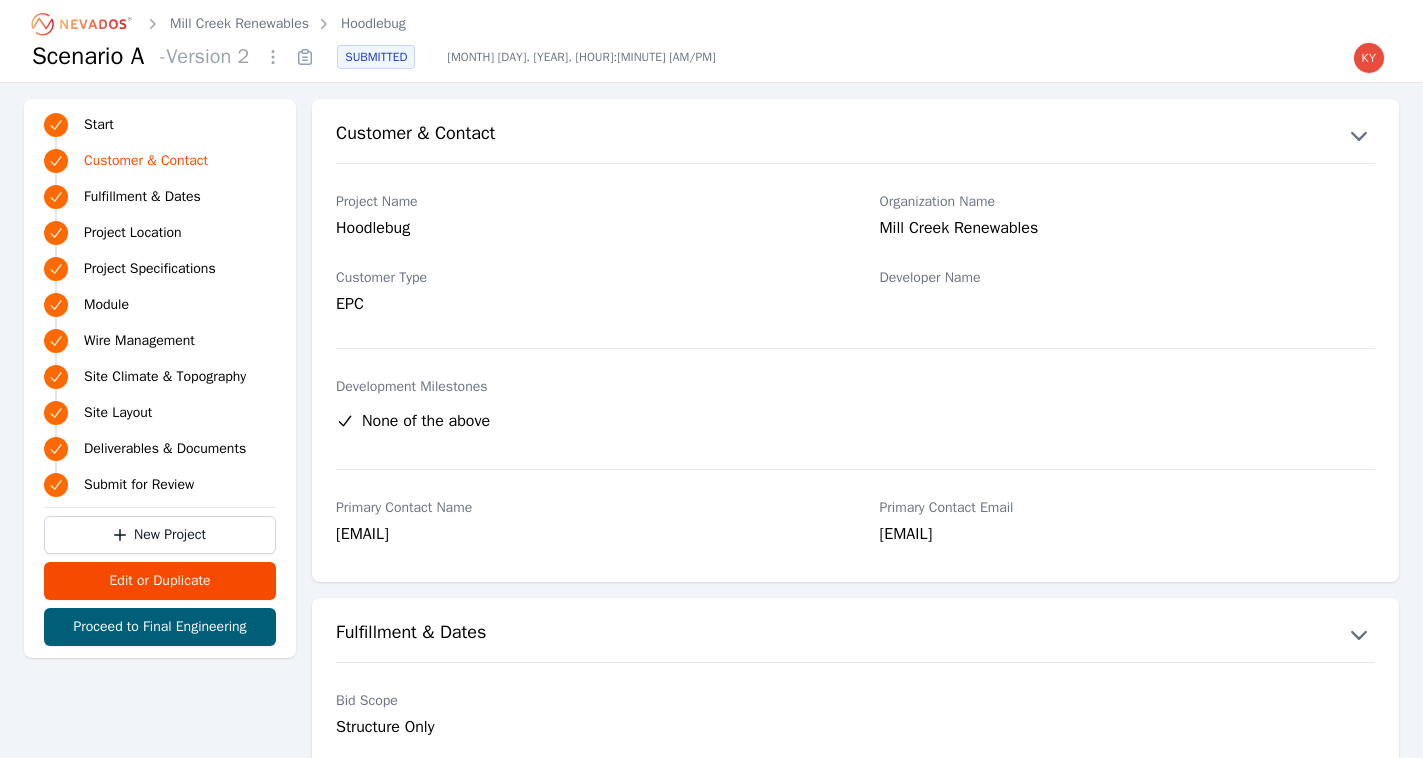 click 